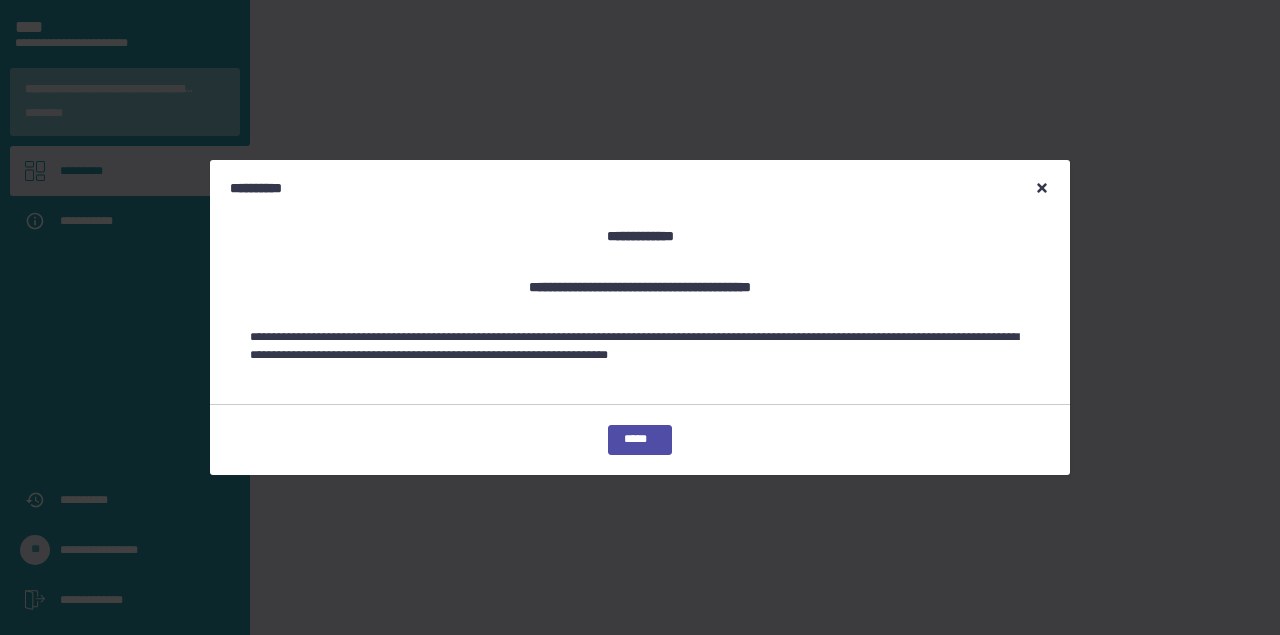 scroll, scrollTop: 0, scrollLeft: 0, axis: both 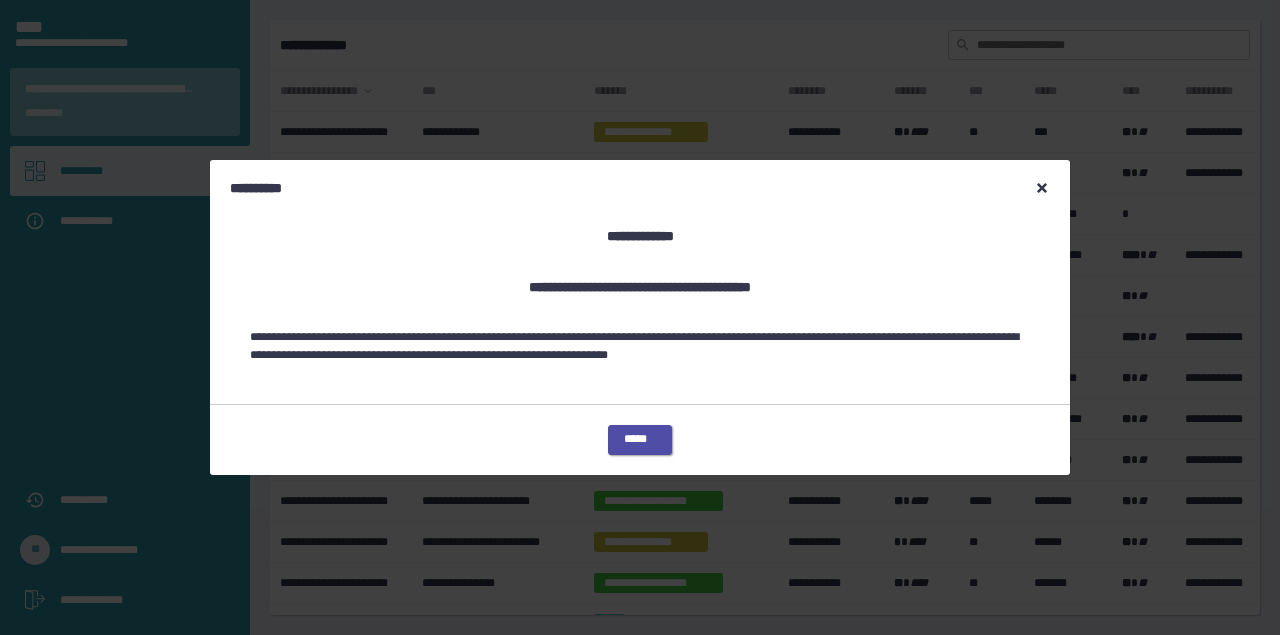 click on "*****" at bounding box center [640, 440] 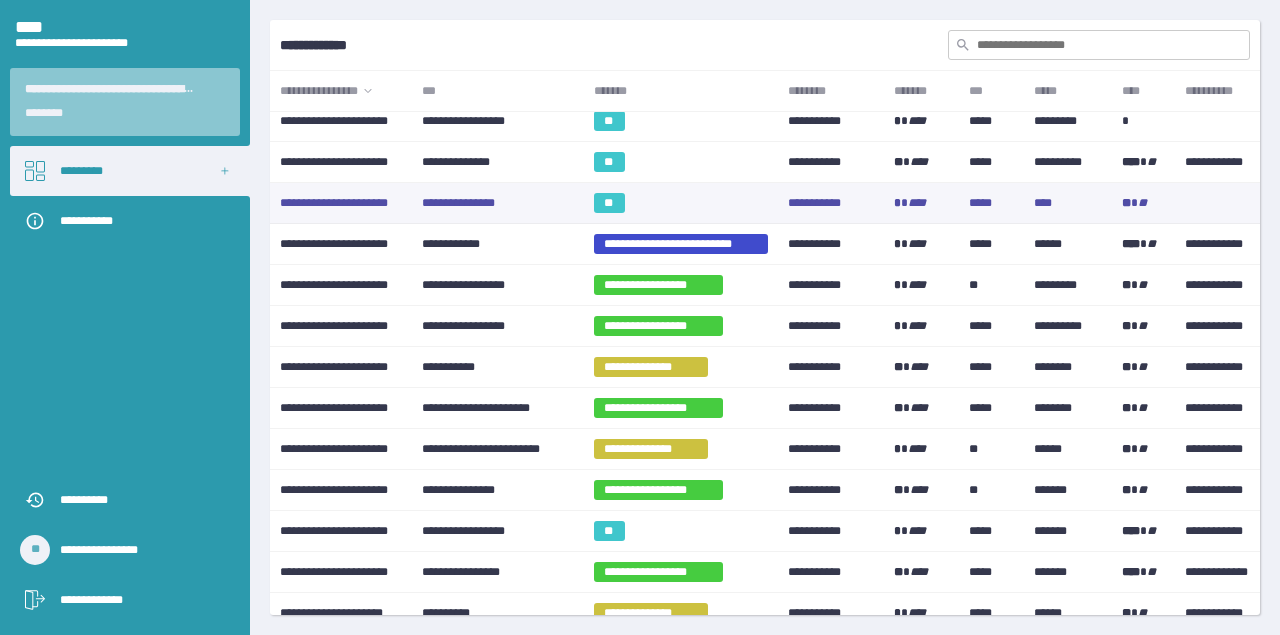 scroll, scrollTop: 0, scrollLeft: 0, axis: both 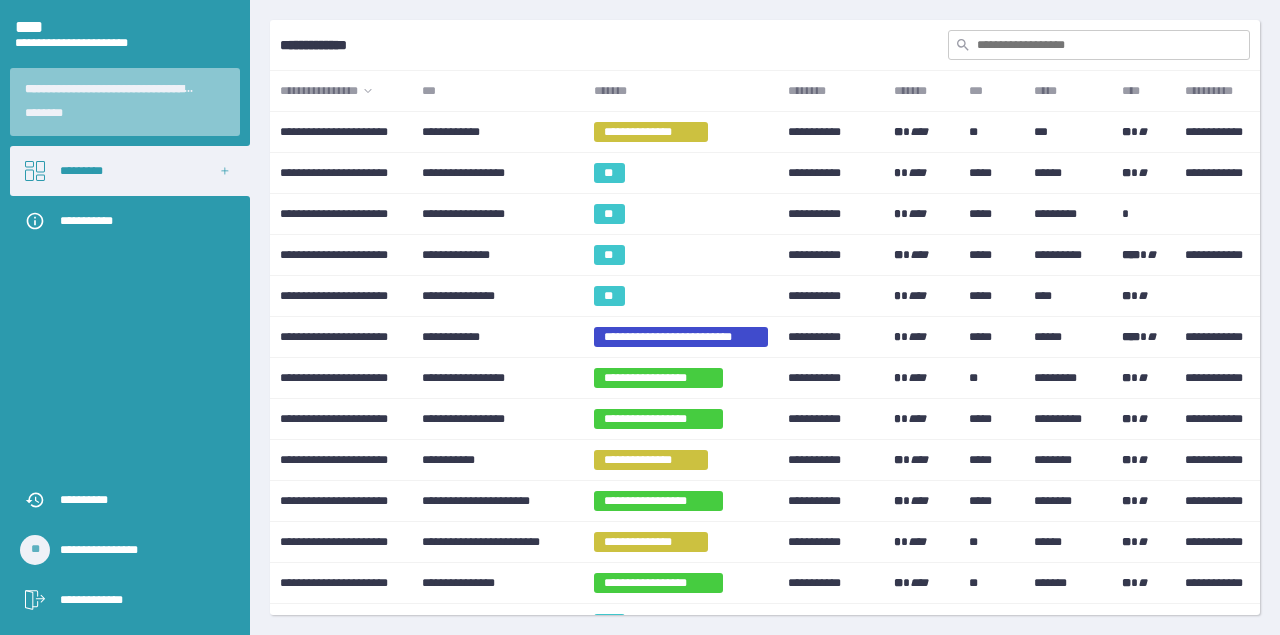 click 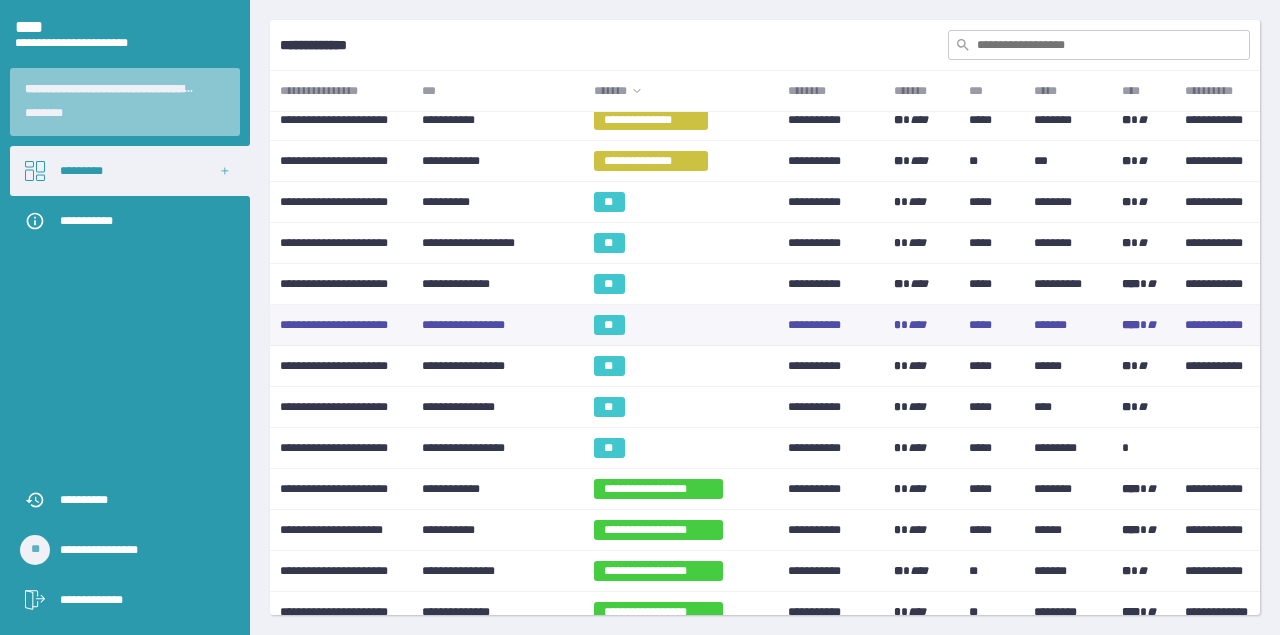 scroll, scrollTop: 670, scrollLeft: 0, axis: vertical 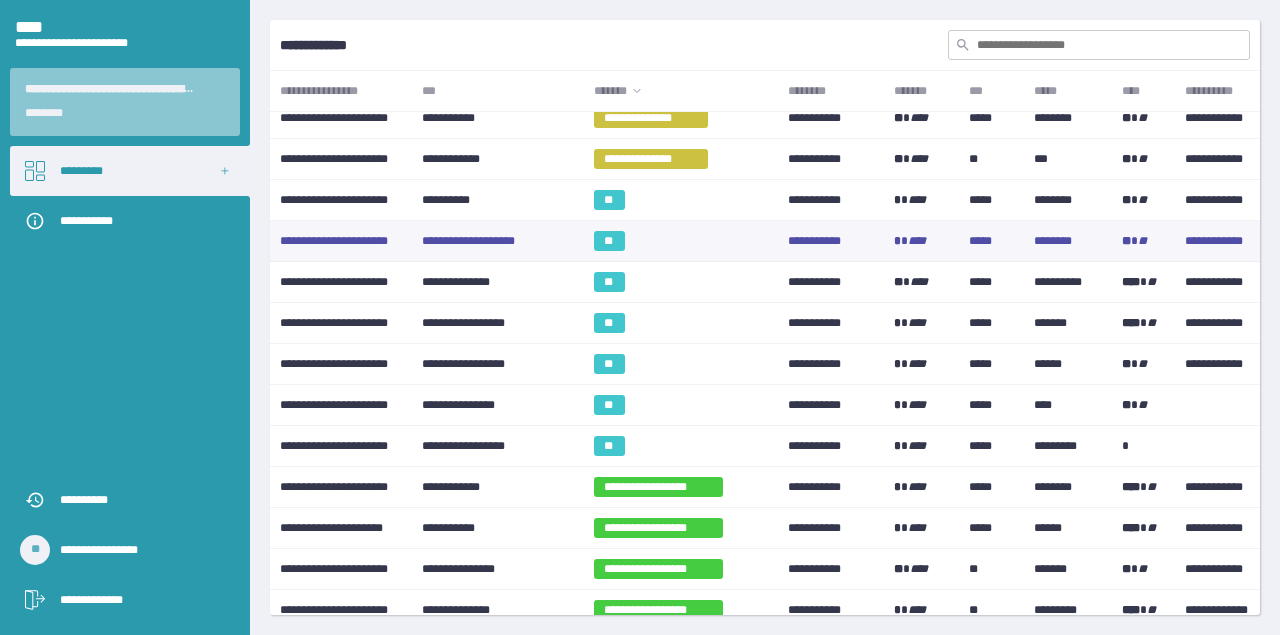 click on "**********" at bounding box center [498, 241] 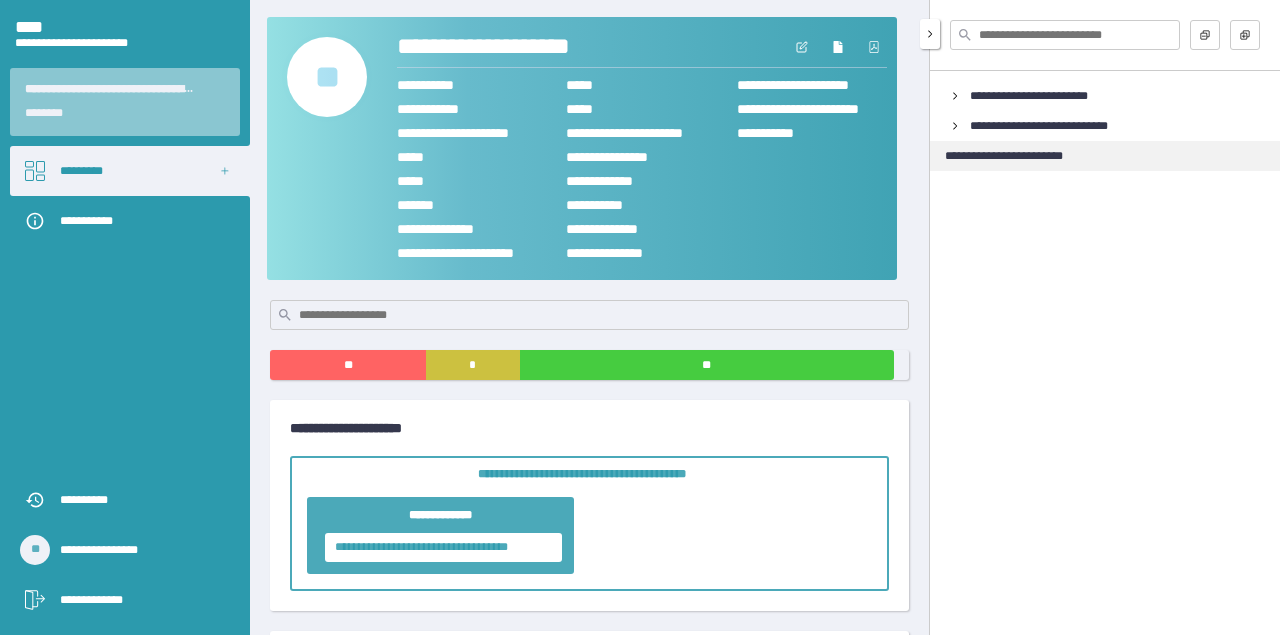 click on "**********" at bounding box center [1016, 156] 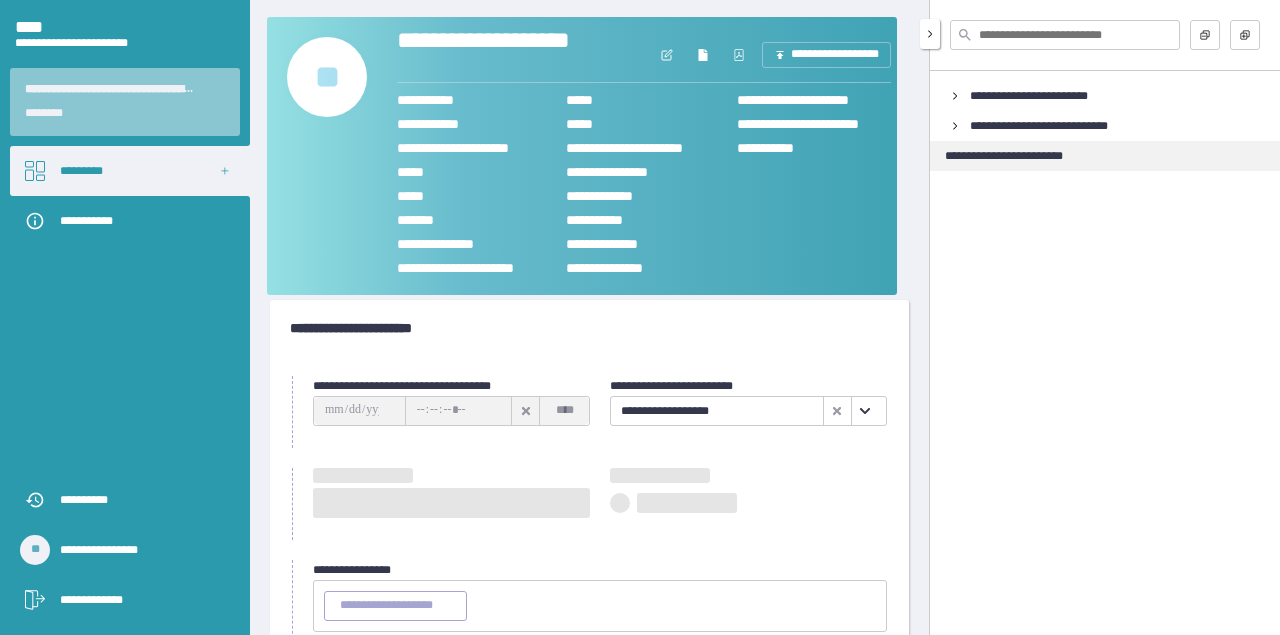 type on "**********" 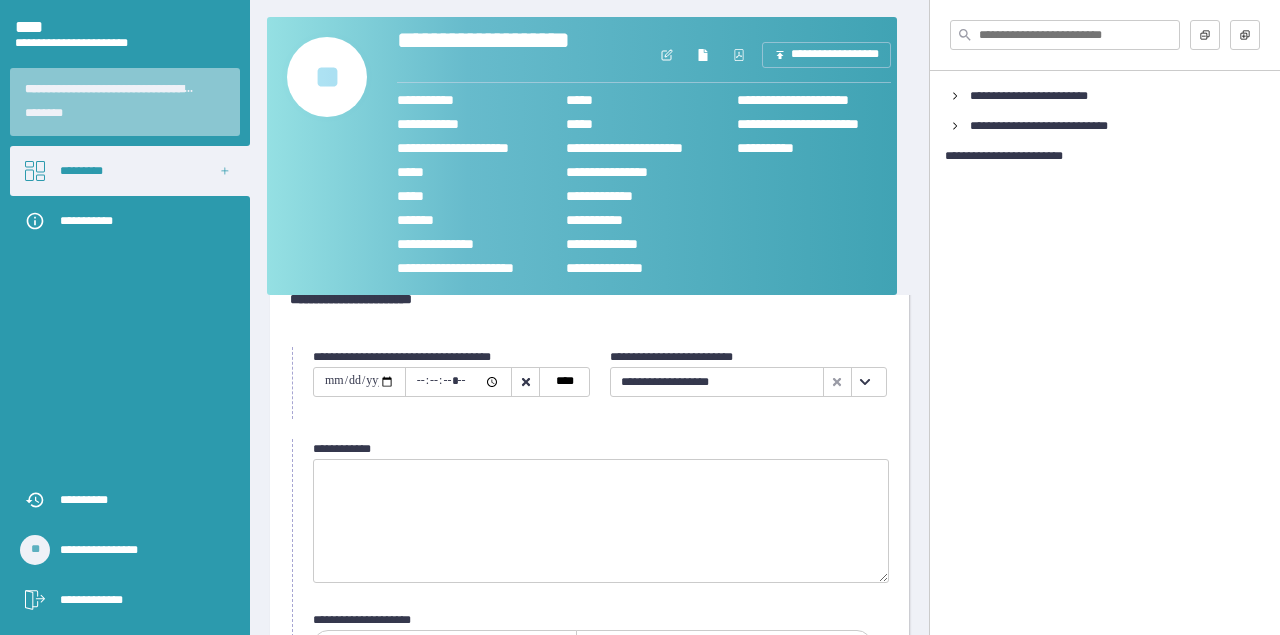 scroll, scrollTop: 0, scrollLeft: 0, axis: both 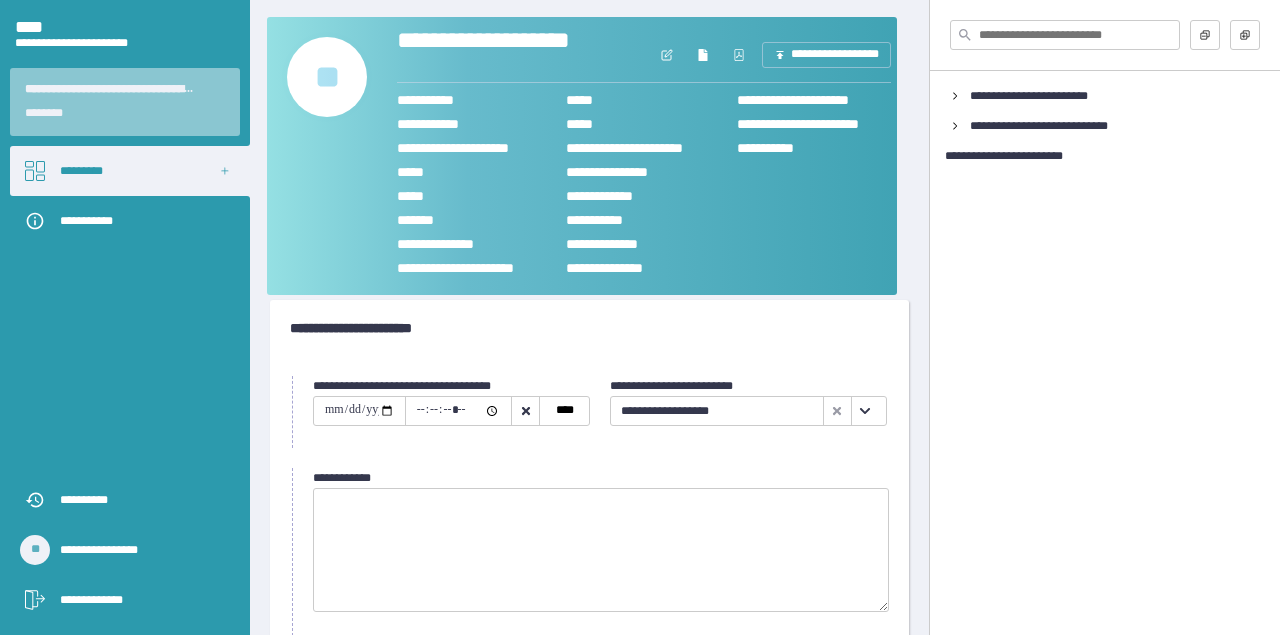 click on "**********" at bounding box center (582, 328) 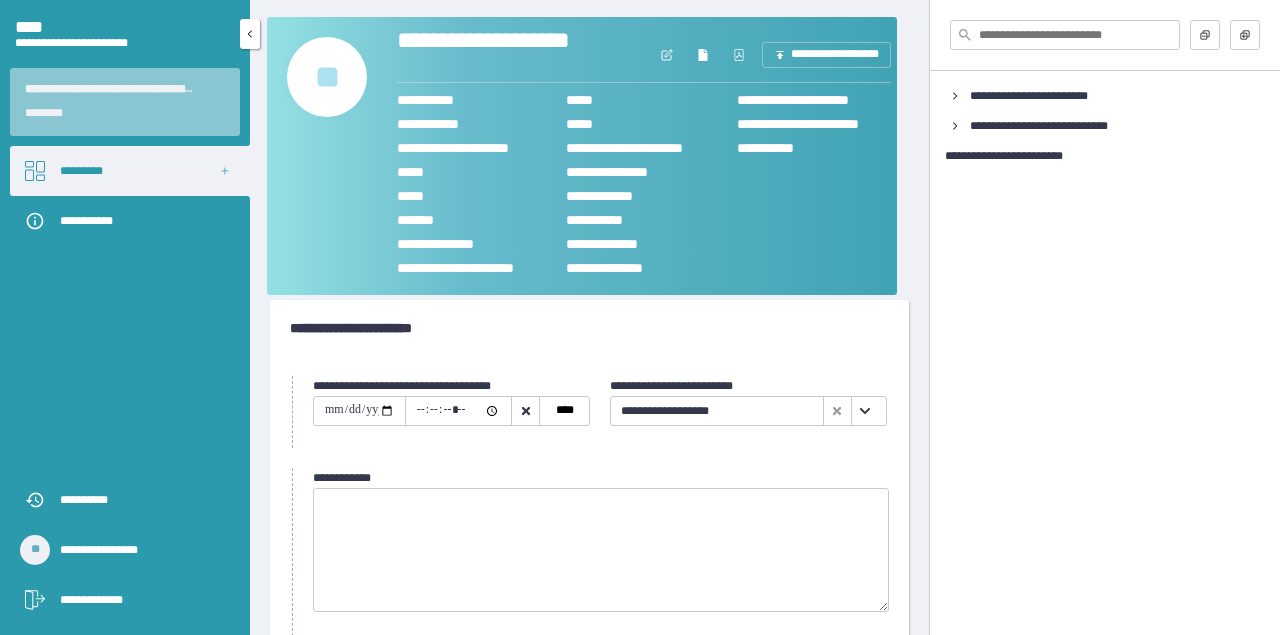 click on "*********" at bounding box center (130, 171) 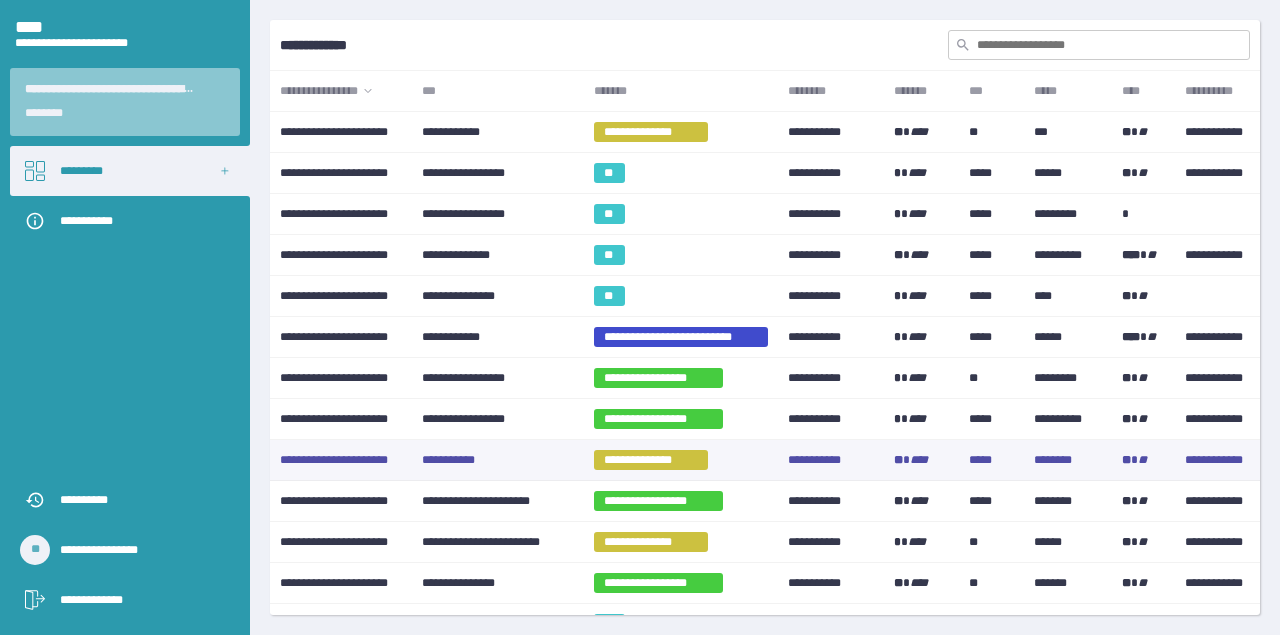 scroll, scrollTop: 4, scrollLeft: 0, axis: vertical 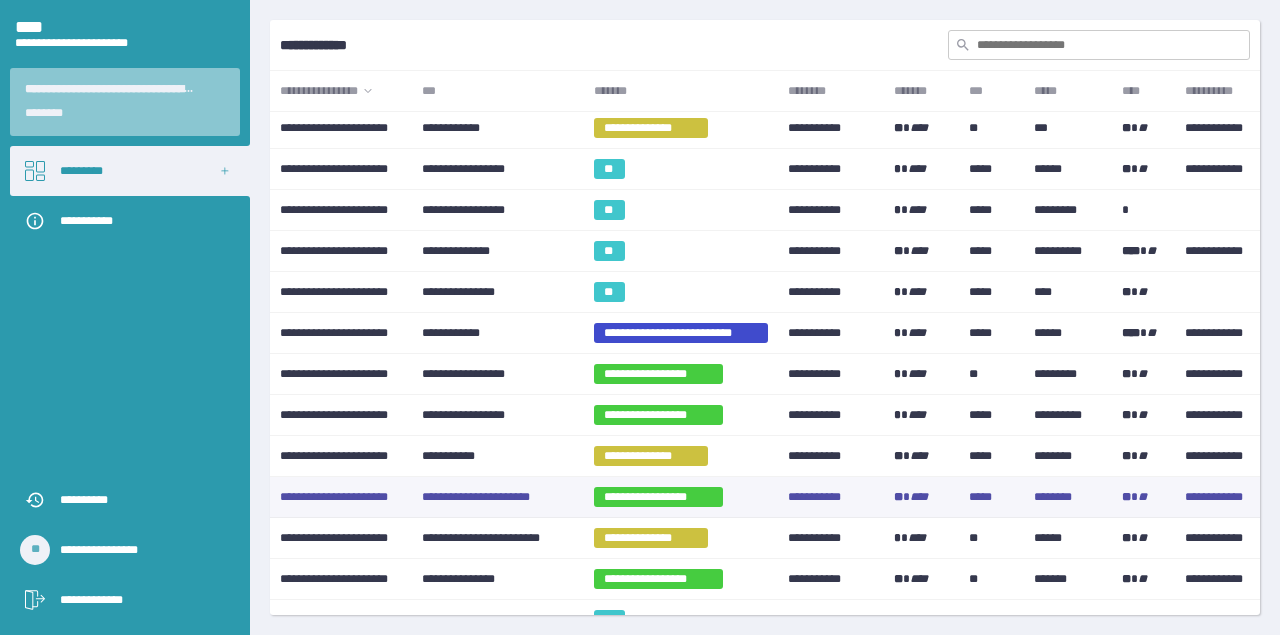 click on "**********" at bounding box center (658, 497) 